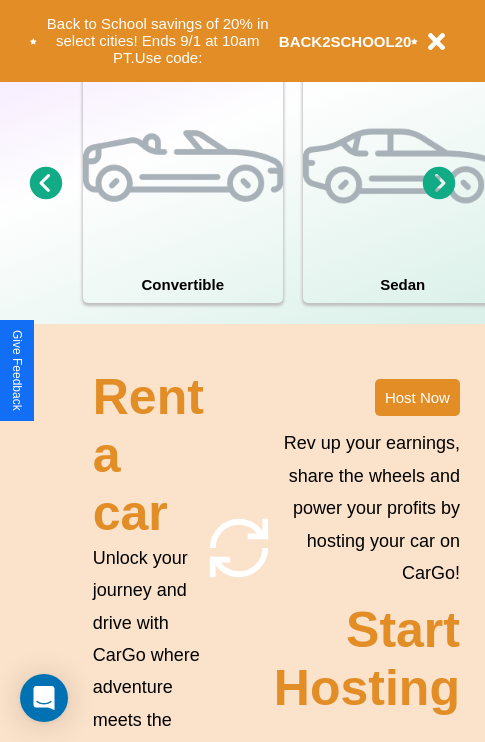 scroll, scrollTop: 1558, scrollLeft: 0, axis: vertical 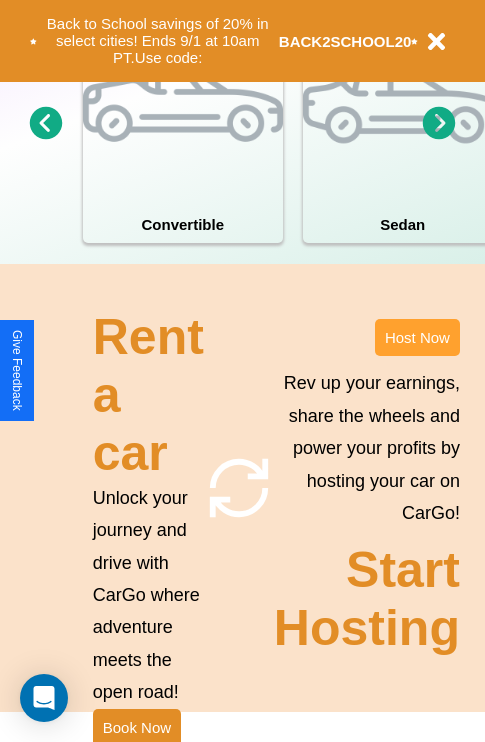 click on "Host Now" at bounding box center [417, 337] 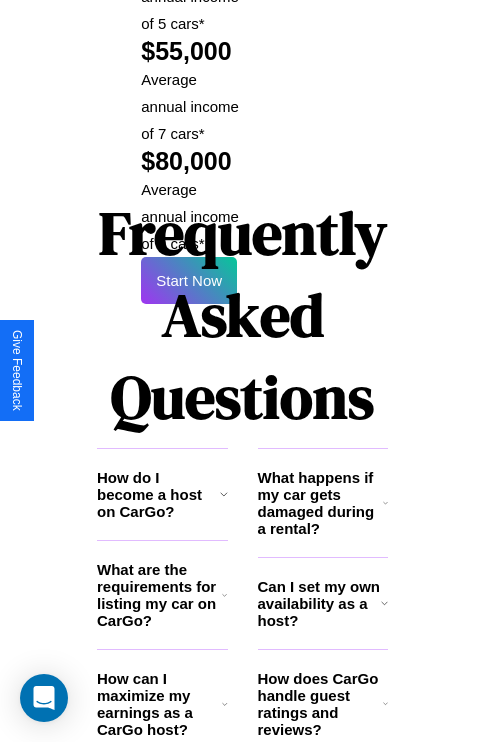 scroll, scrollTop: 3255, scrollLeft: 0, axis: vertical 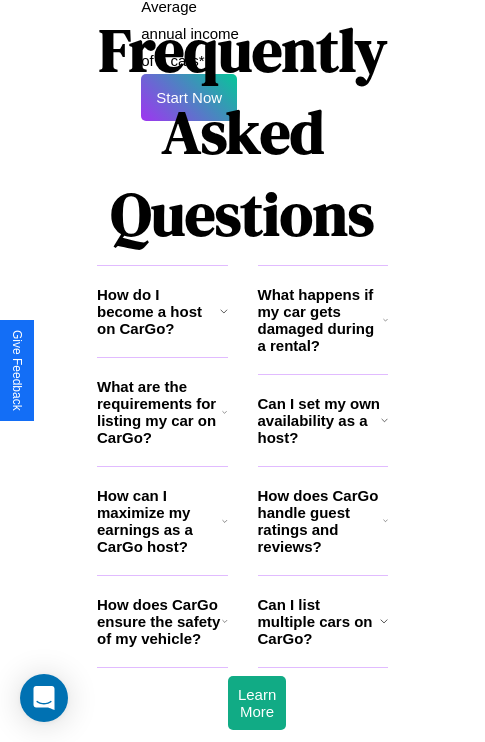 click on "What are the requirements for listing my car on CarGo?" at bounding box center (159, 412) 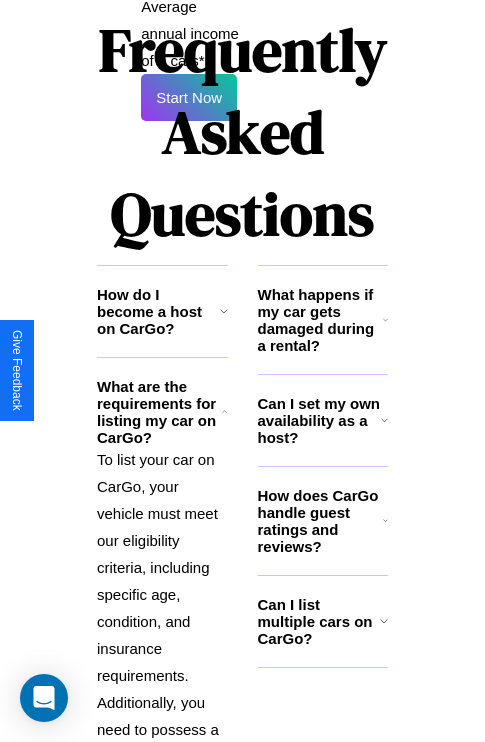 click on "Can I set my own availability as a host?" at bounding box center [319, 420] 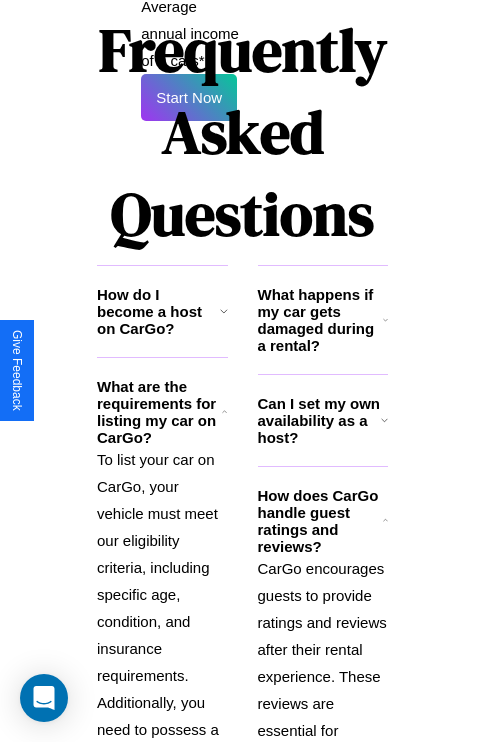 click 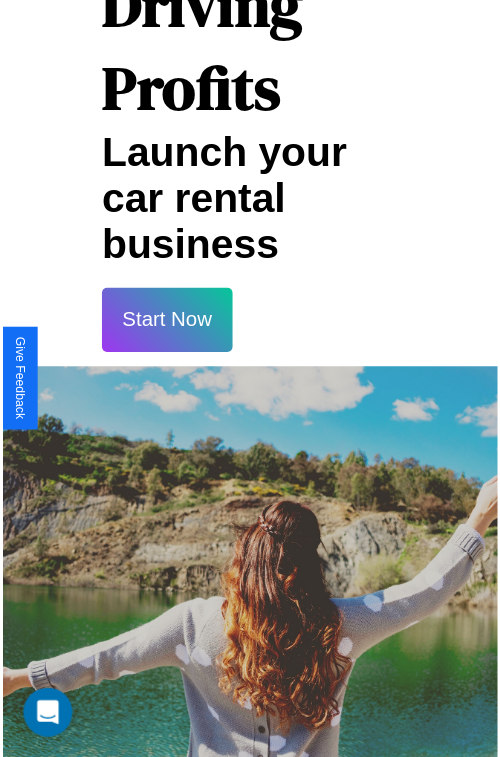 scroll, scrollTop: 35, scrollLeft: 0, axis: vertical 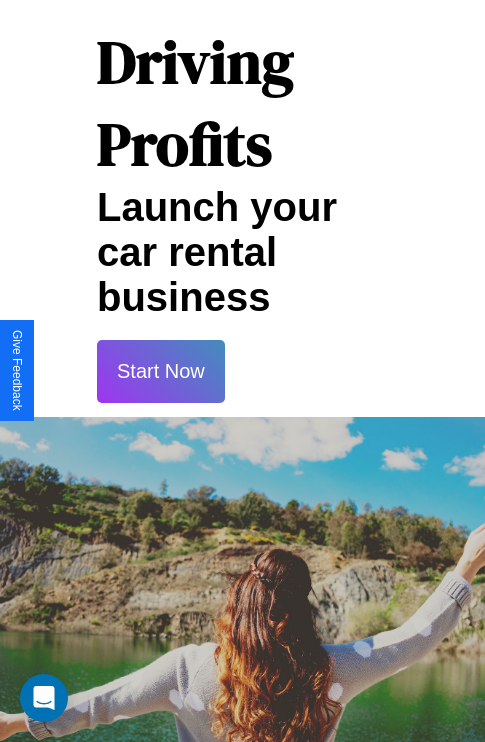 click on "Start Now" at bounding box center [161, 371] 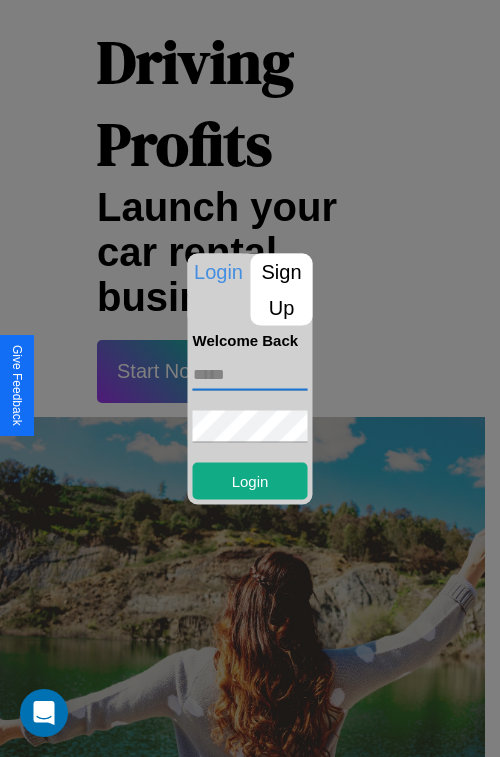 click at bounding box center (250, 374) 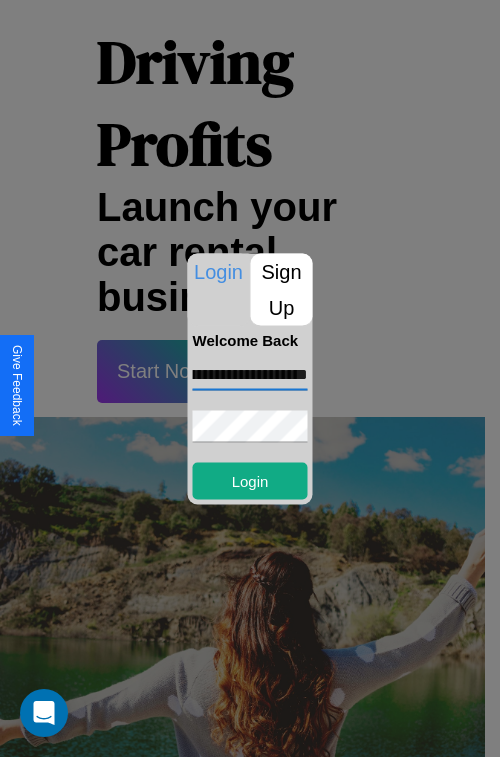 scroll, scrollTop: 0, scrollLeft: 86, axis: horizontal 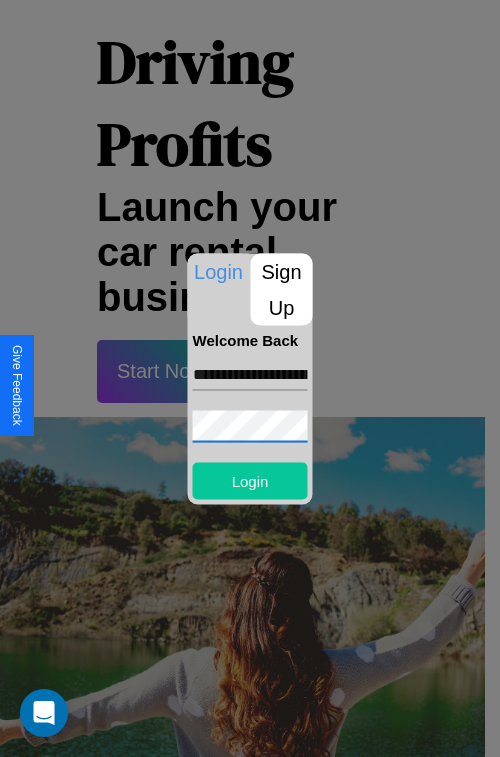 click on "Login" at bounding box center (250, 480) 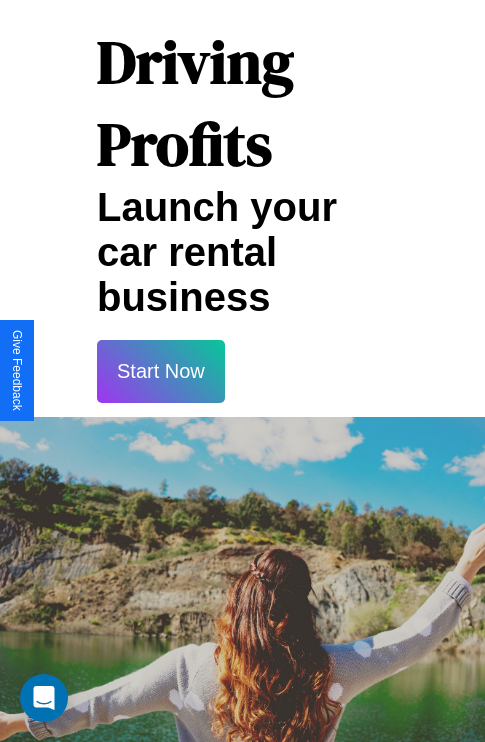 scroll, scrollTop: 37, scrollLeft: 0, axis: vertical 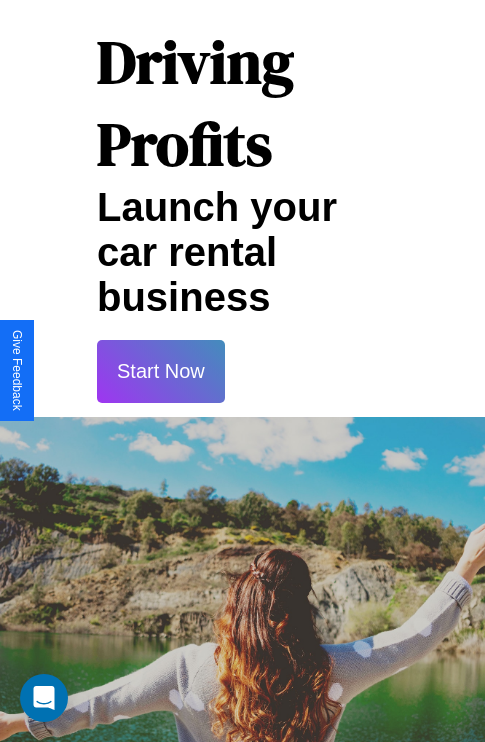 click on "Start Now" at bounding box center (161, 371) 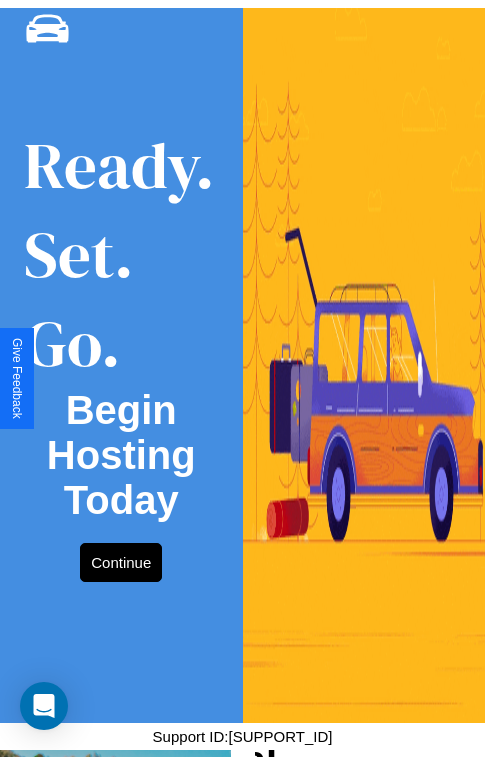 scroll, scrollTop: 0, scrollLeft: 0, axis: both 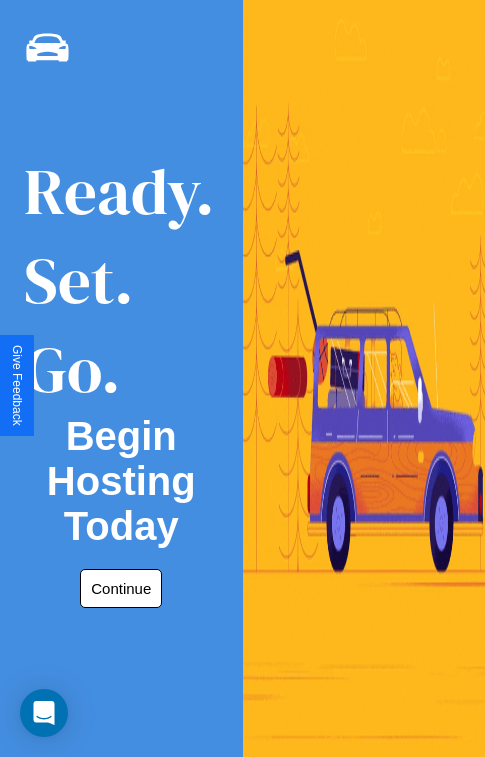 click on "Continue" at bounding box center [121, 588] 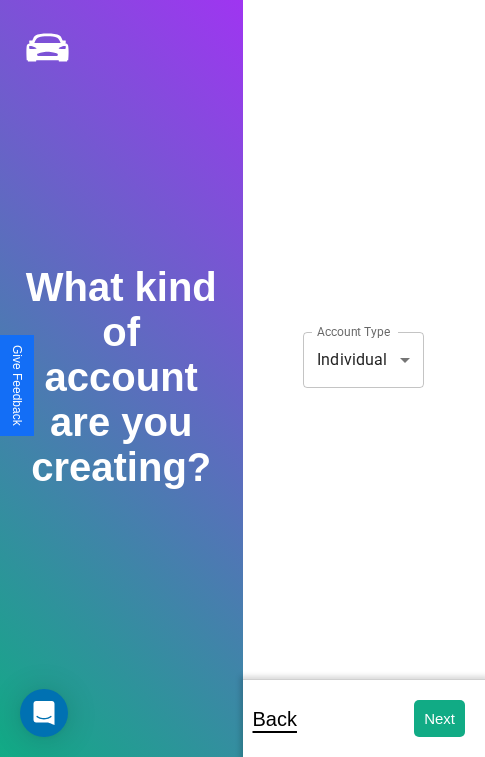 click on "**********" at bounding box center (242, 392) 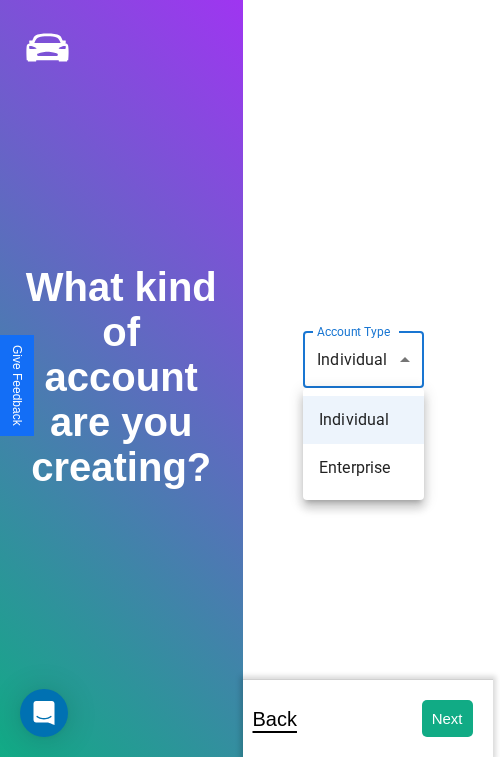 click on "Individual" at bounding box center [363, 420] 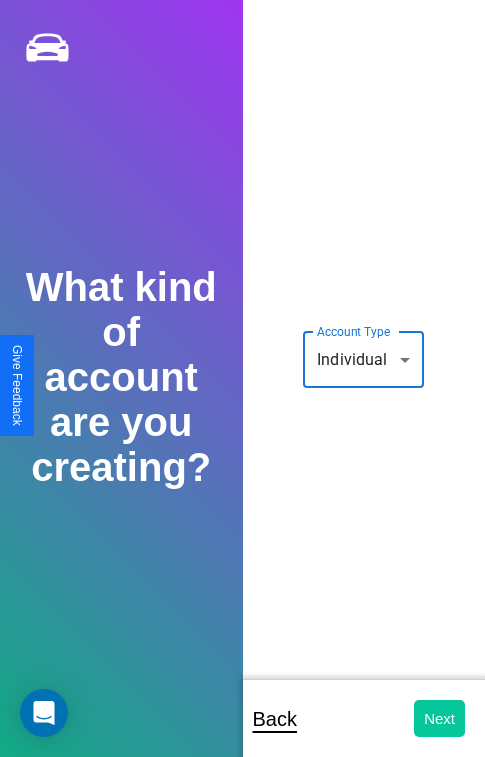 click on "Next" at bounding box center (439, 718) 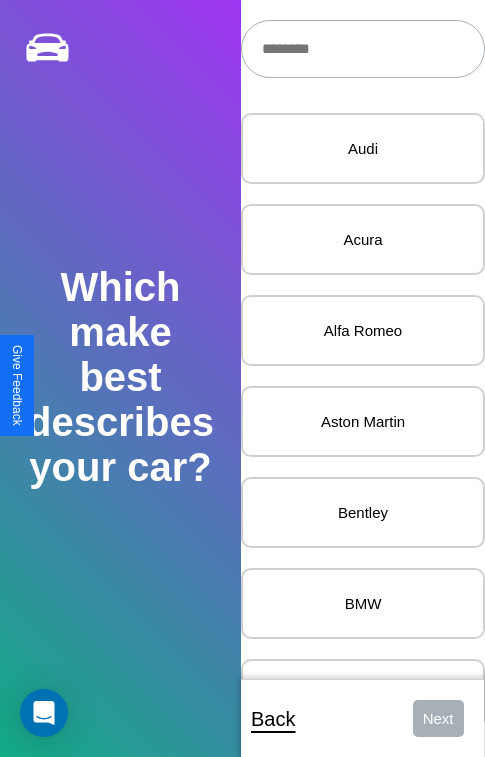 click at bounding box center [363, 49] 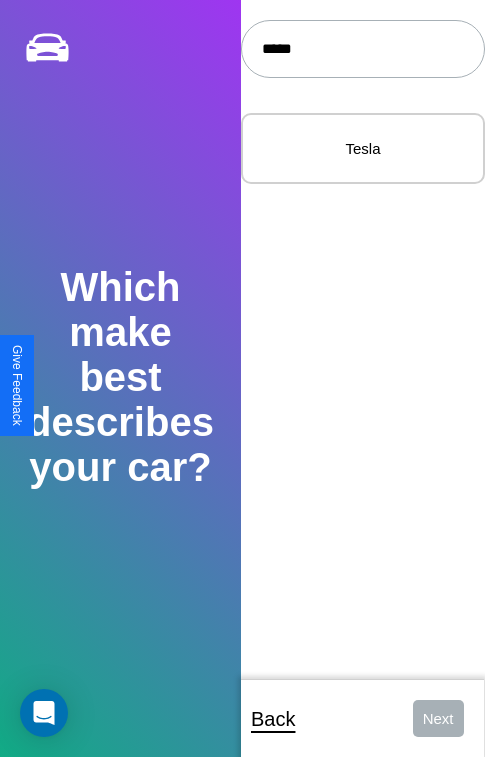 type on "*****" 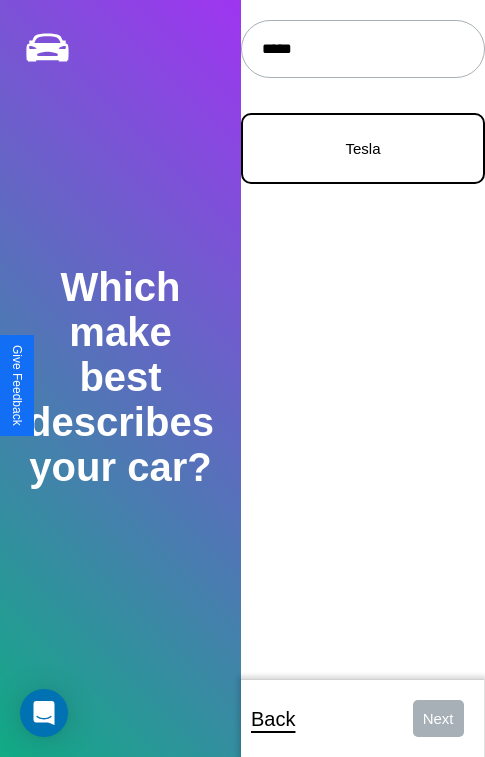 click on "Tesla" at bounding box center [363, 148] 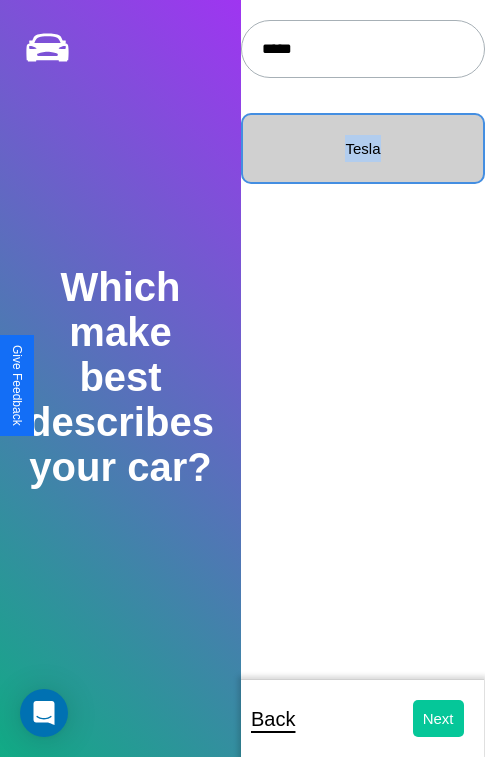 click on "Next" at bounding box center (438, 718) 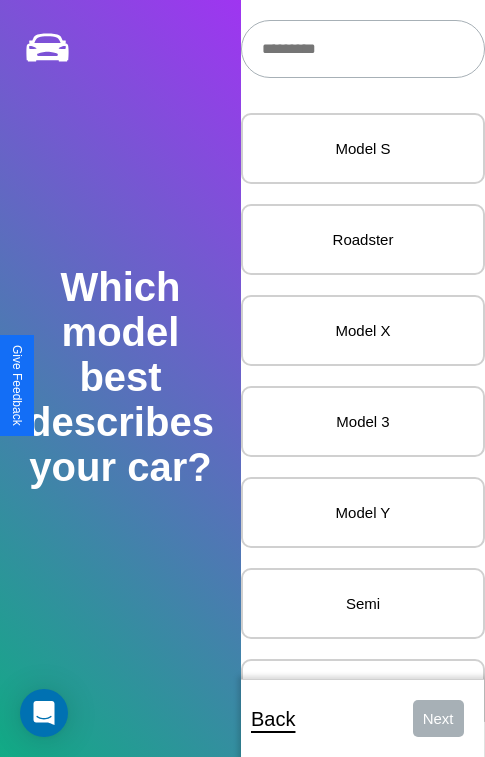 scroll, scrollTop: 27, scrollLeft: 0, axis: vertical 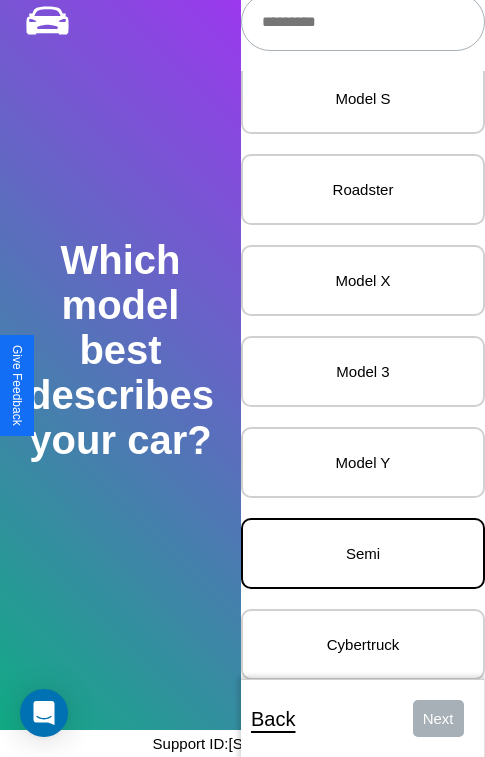 click on "Semi" at bounding box center (363, 553) 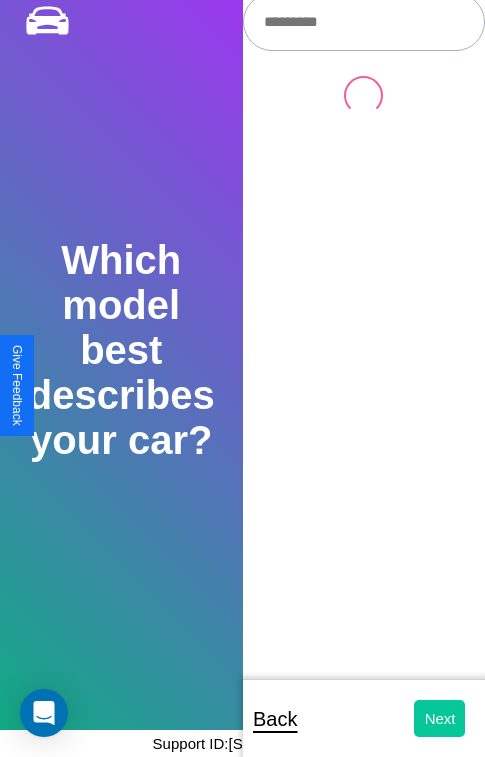 scroll, scrollTop: 0, scrollLeft: 0, axis: both 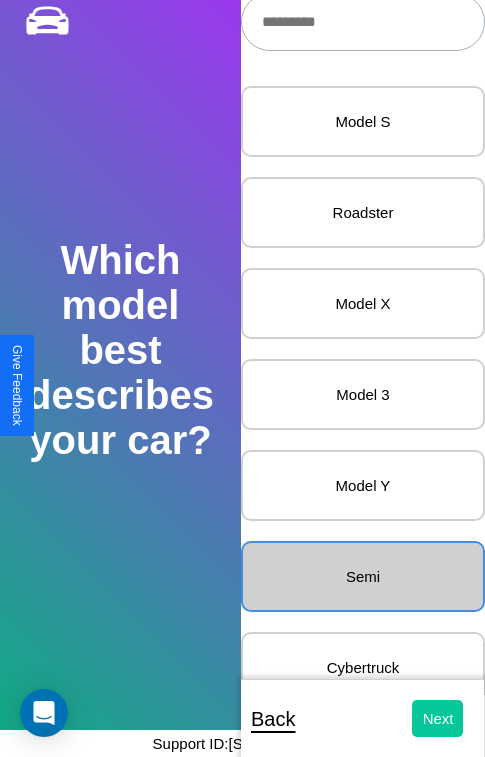 click on "Next" at bounding box center [438, 718] 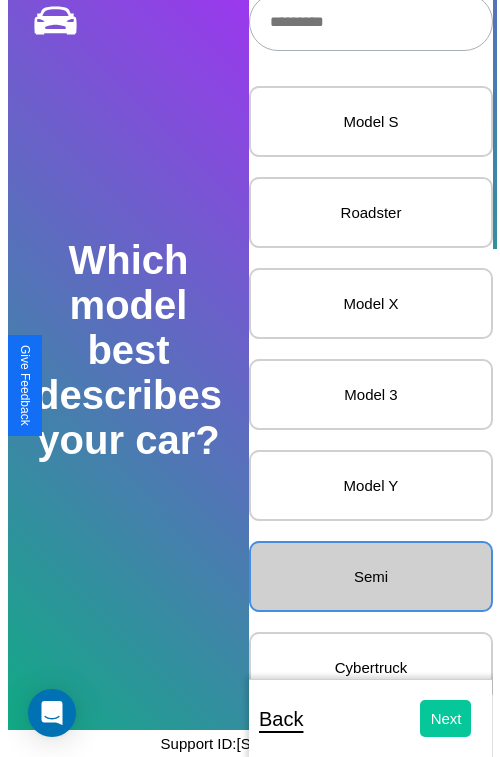 scroll, scrollTop: 0, scrollLeft: 0, axis: both 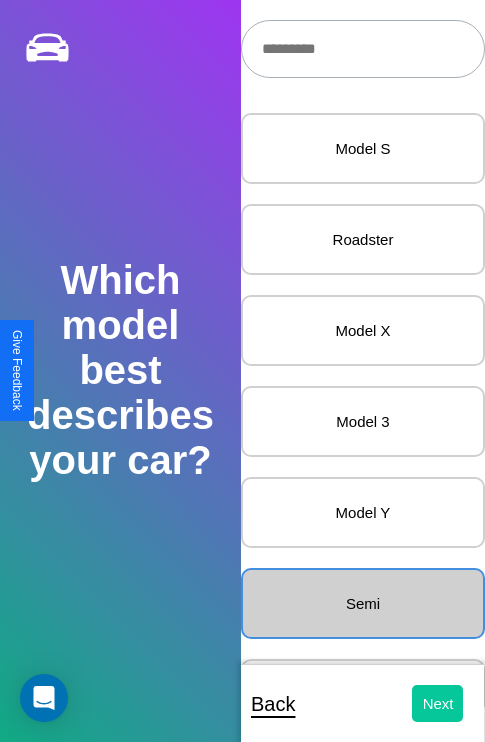 select on "*****" 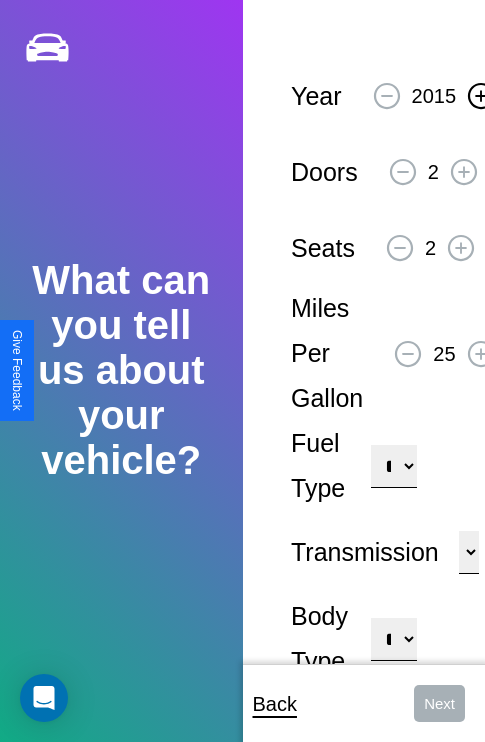 click 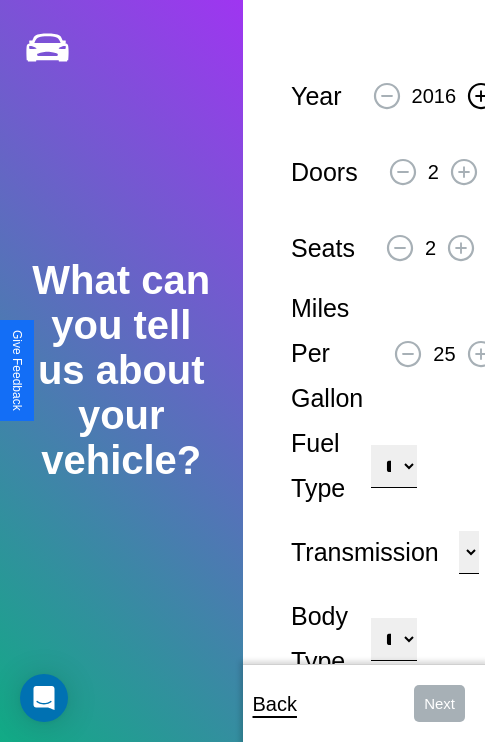 click 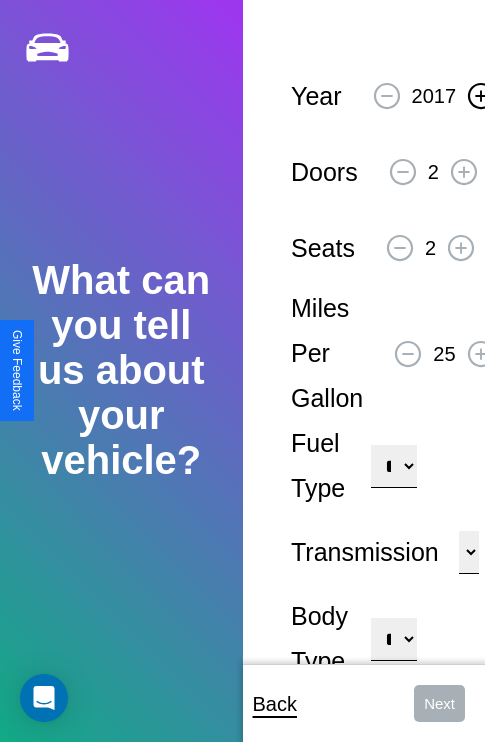 click 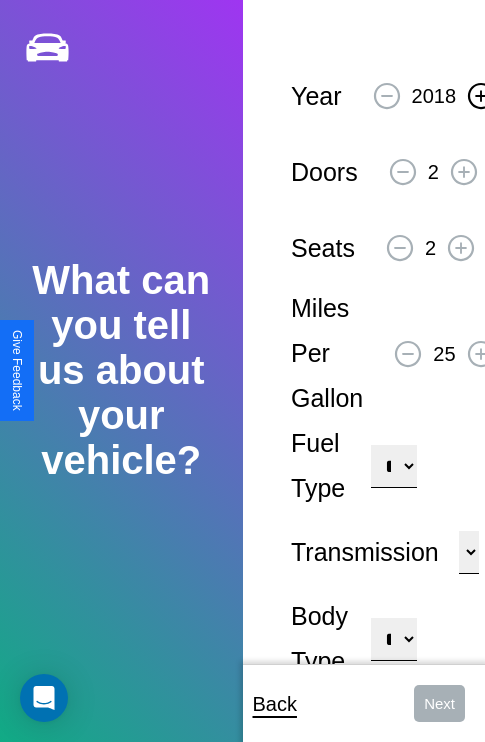 click 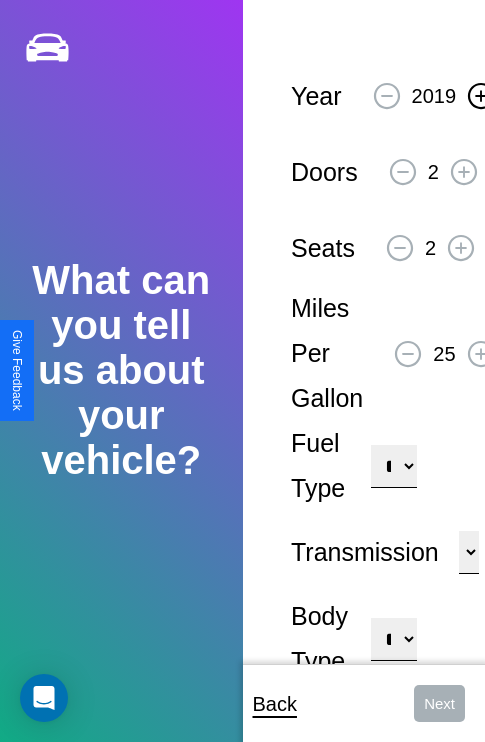 click 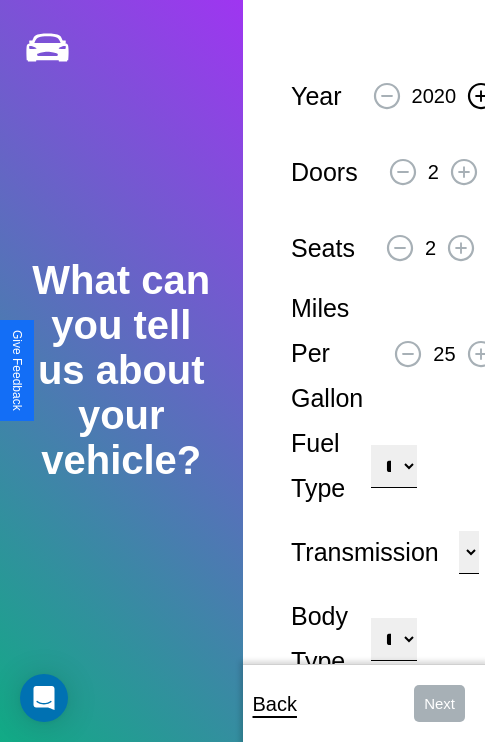 click 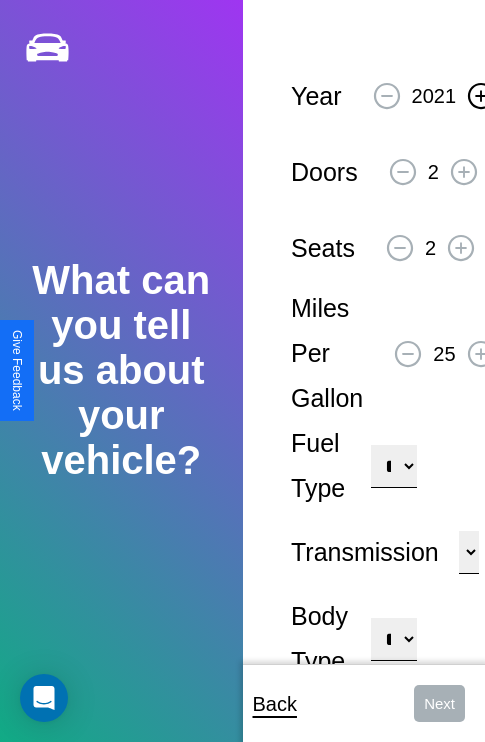 click 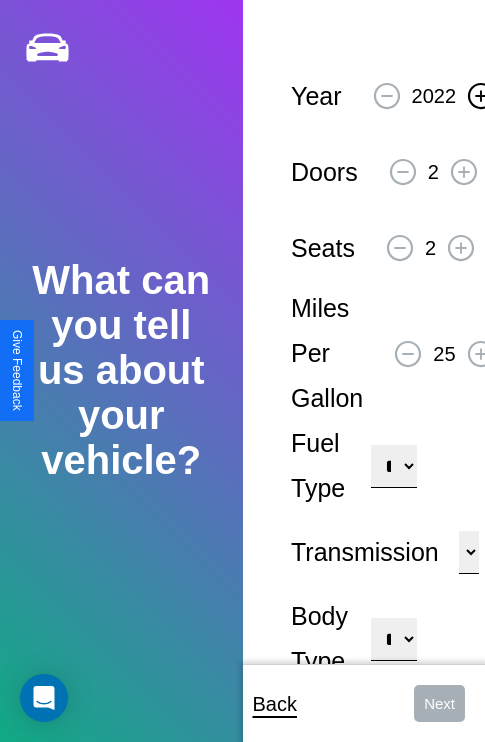 click 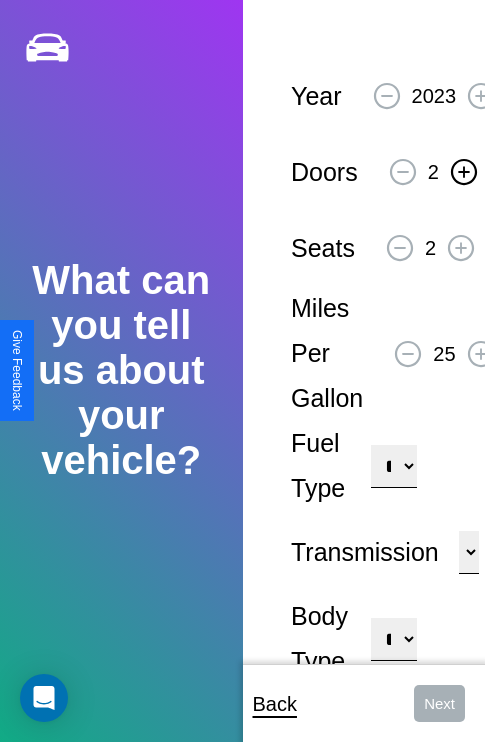 click 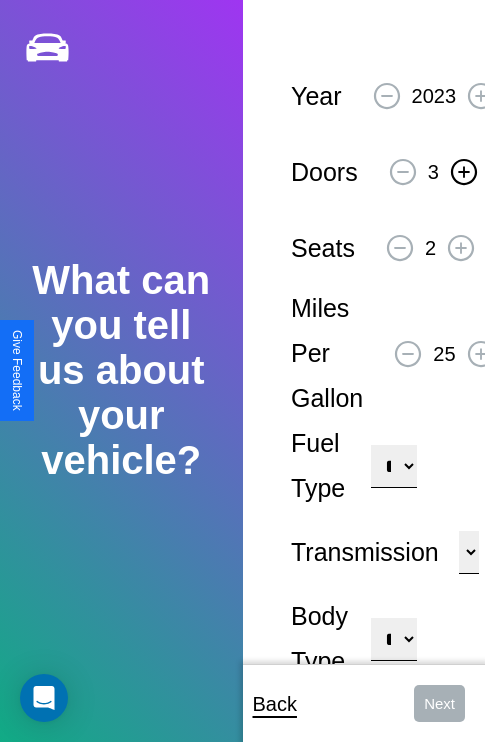 click 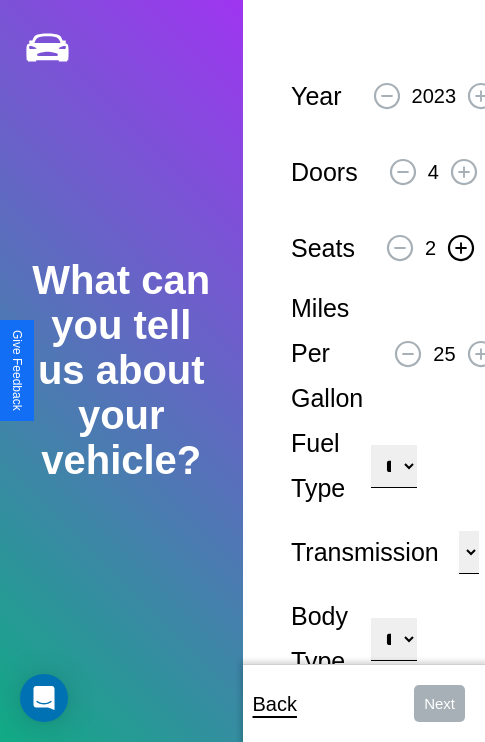 click 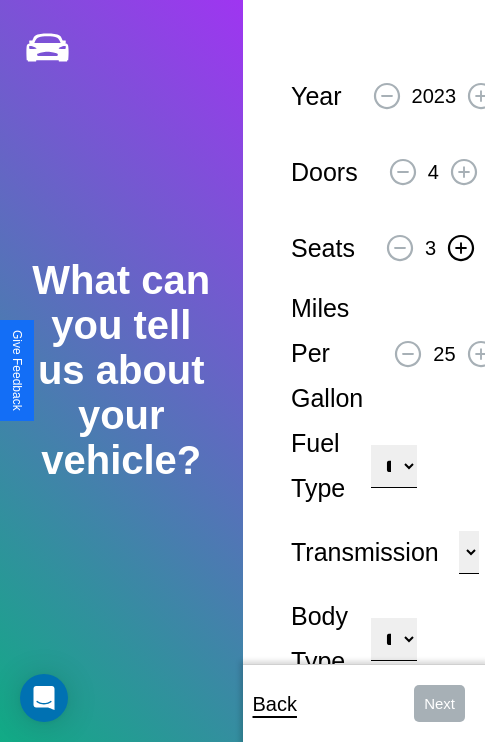 click 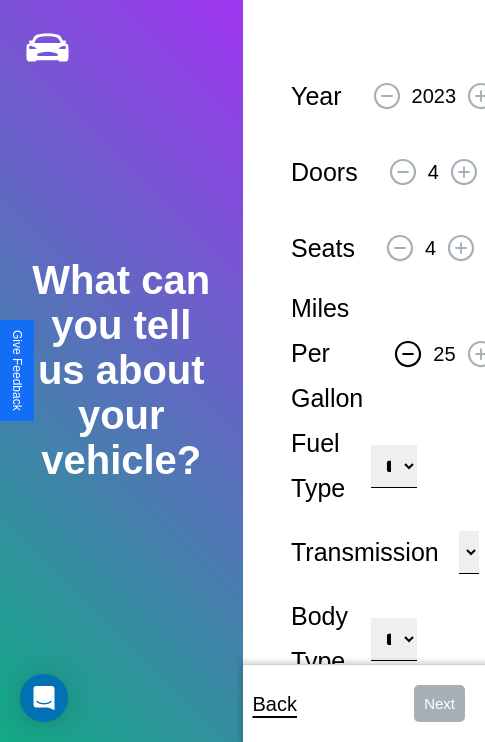 click 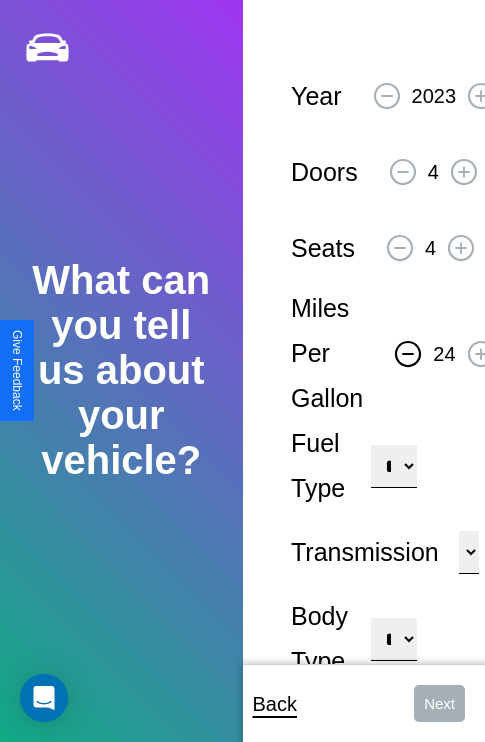 click 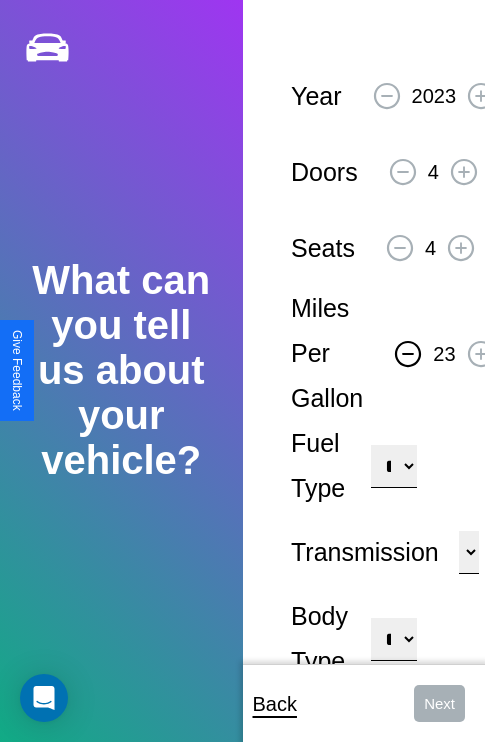 click 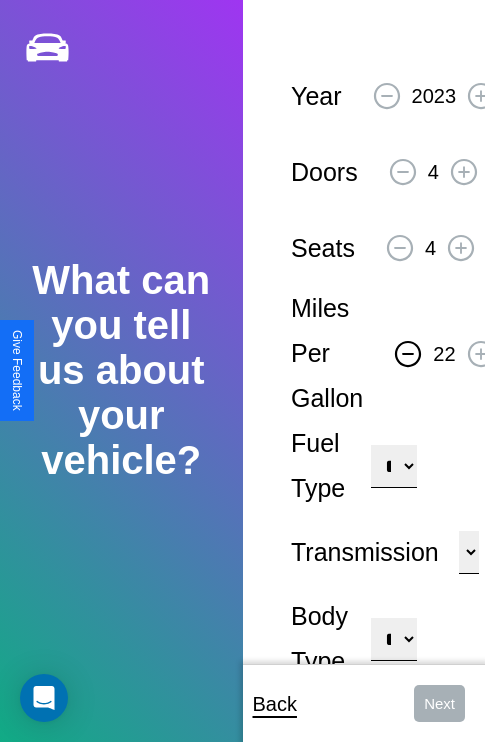 click 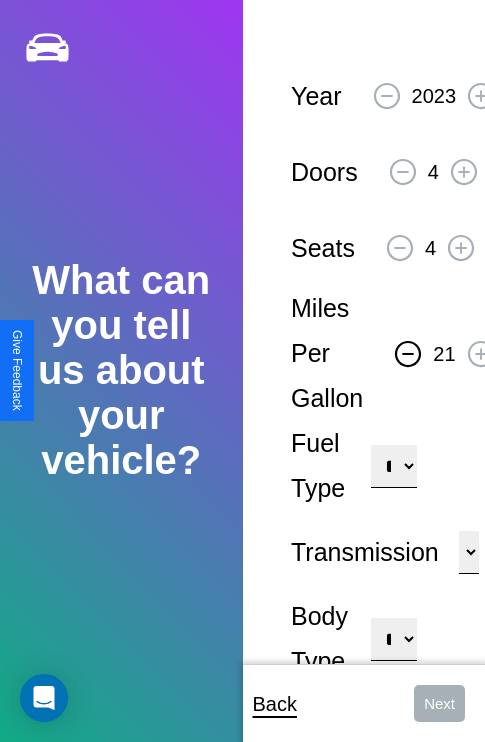 click 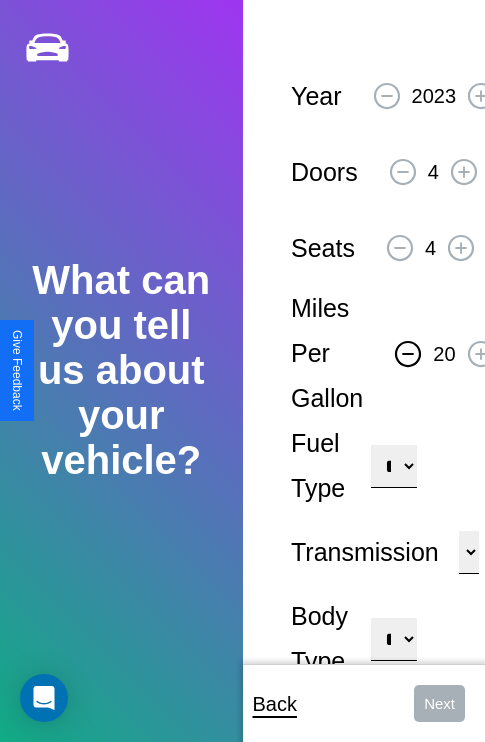 click 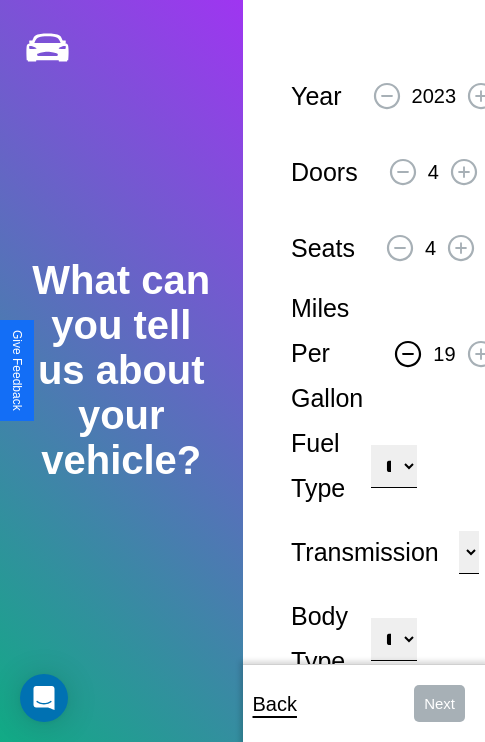 click 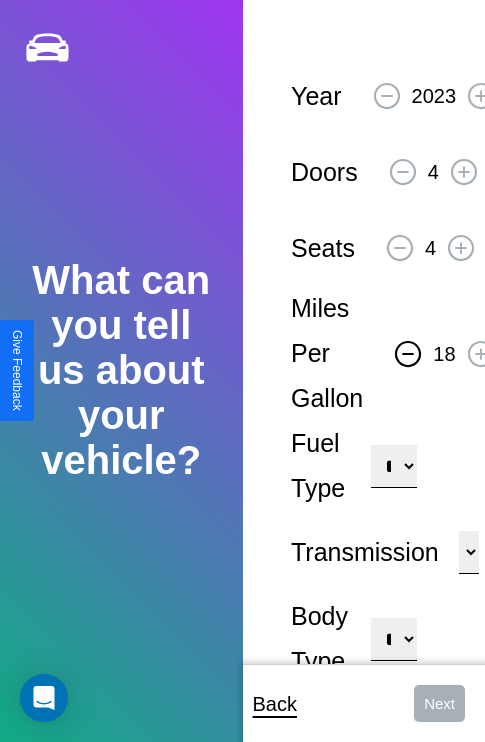 click on "**********" at bounding box center (393, 466) 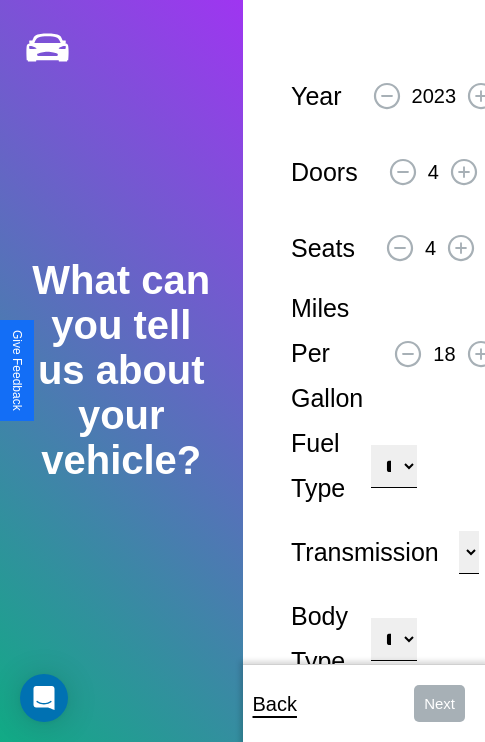 select on "********" 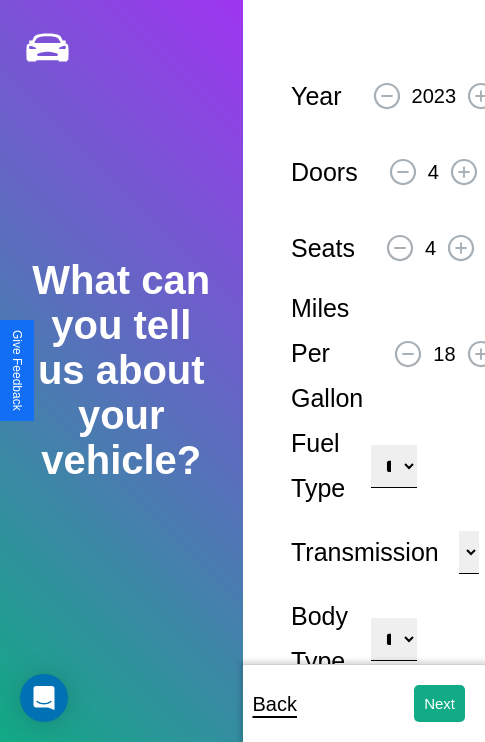 click on "**********" at bounding box center [393, 639] 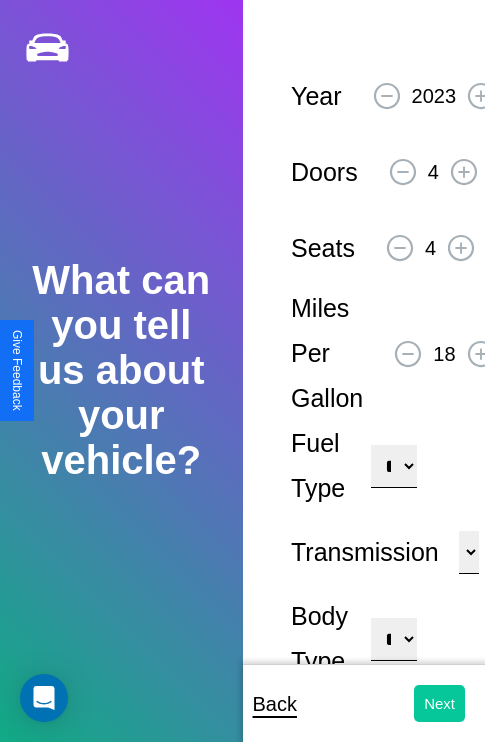 click on "Next" at bounding box center [439, 703] 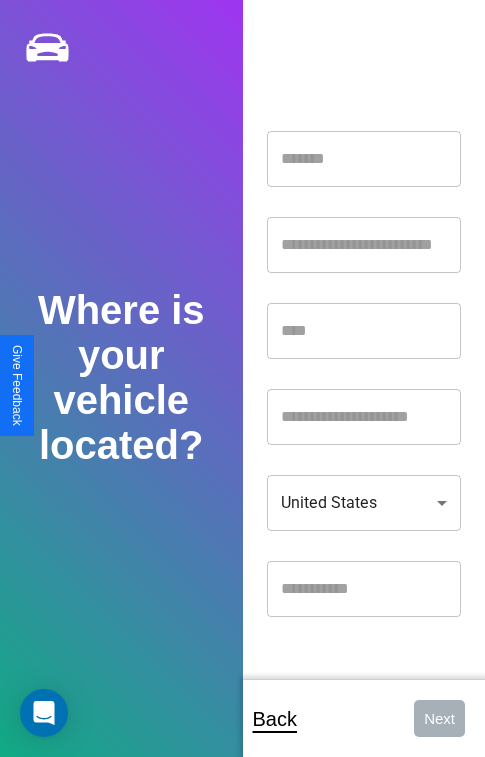 click at bounding box center (364, 159) 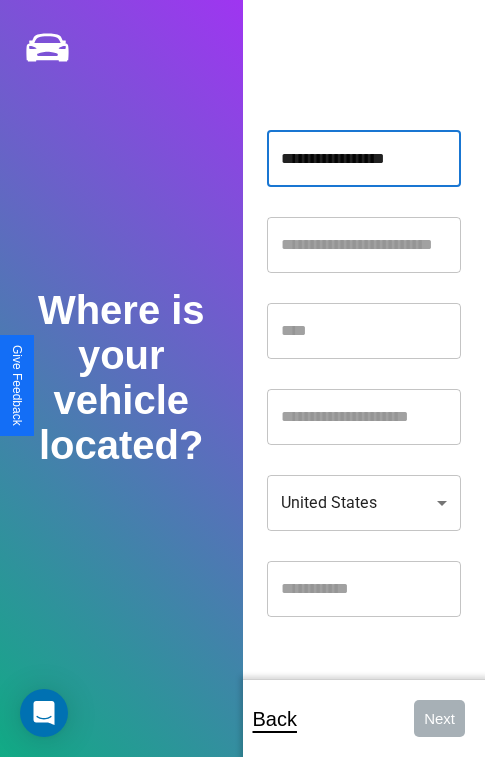 type on "**********" 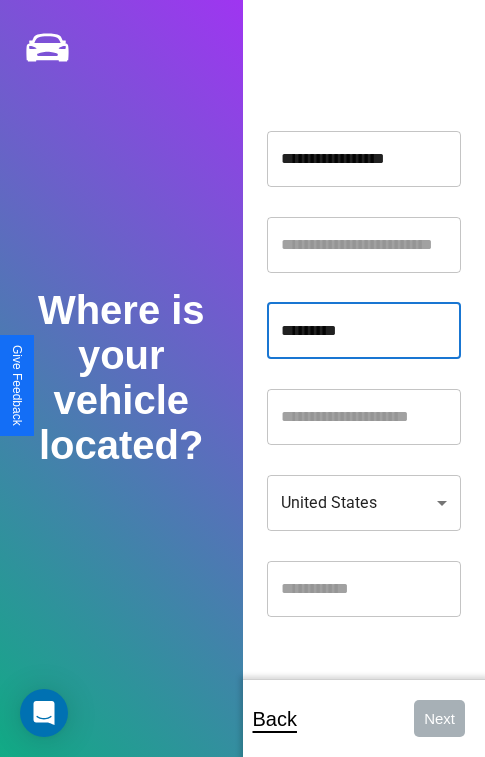 type on "*********" 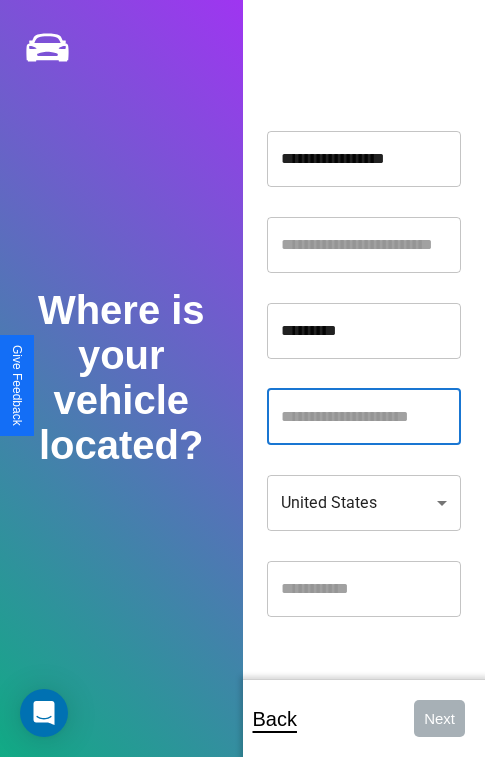 click at bounding box center [364, 417] 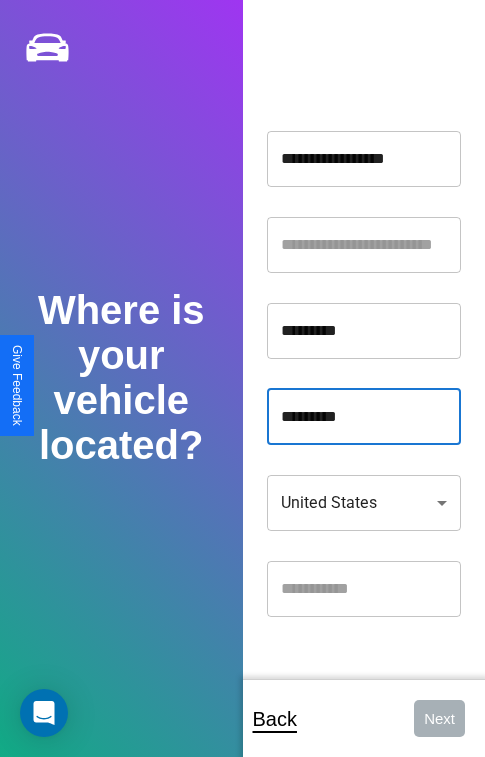 type on "*********" 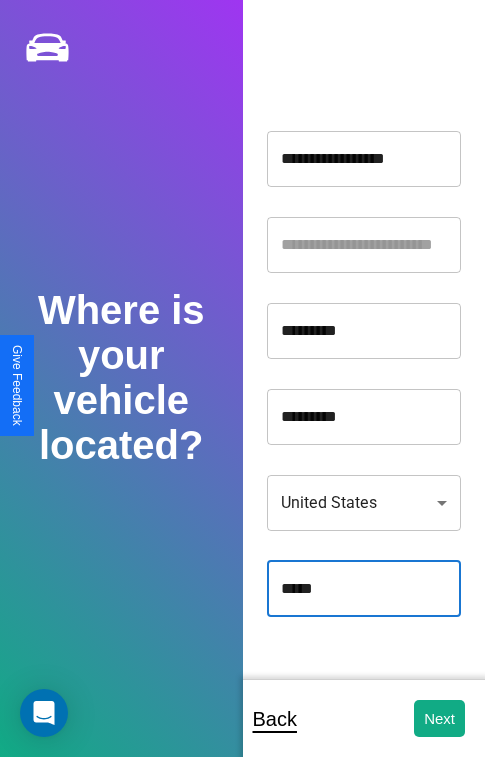 type on "*****" 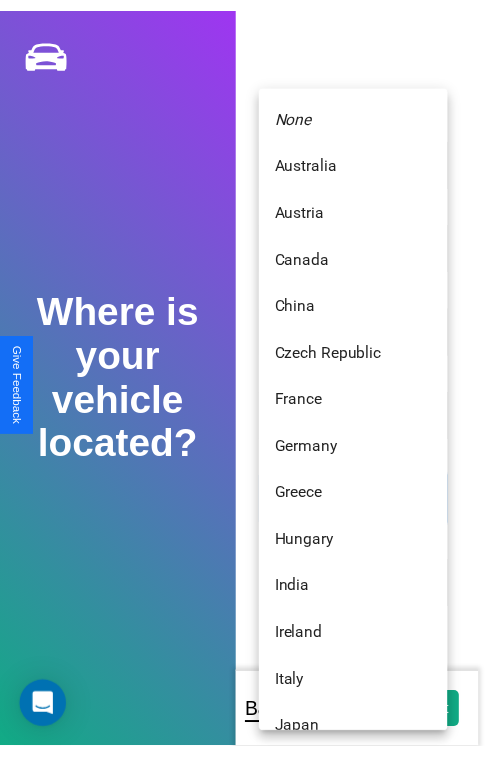 scroll, scrollTop: 459, scrollLeft: 0, axis: vertical 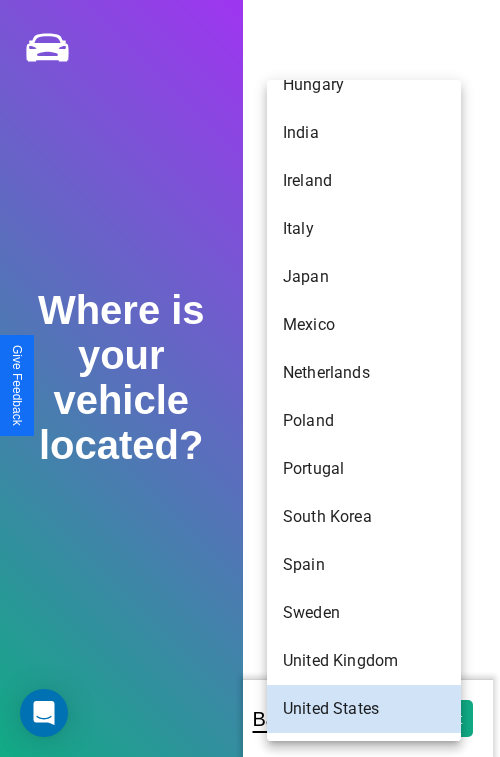 click on "India" at bounding box center (364, 133) 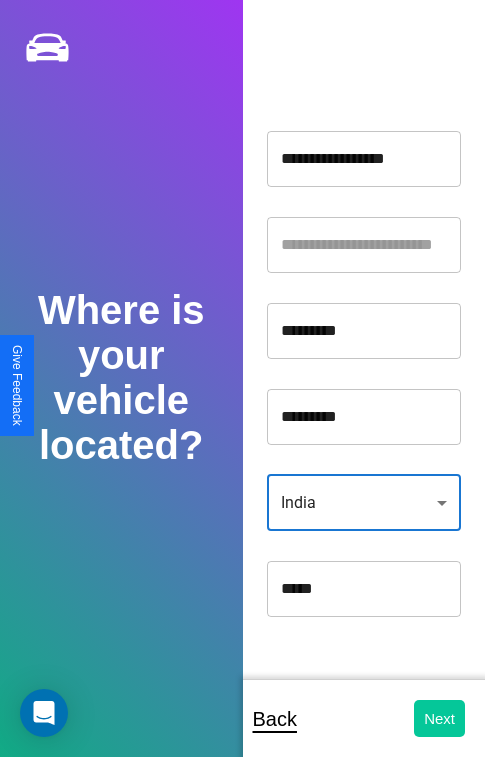 click on "Next" at bounding box center (439, 718) 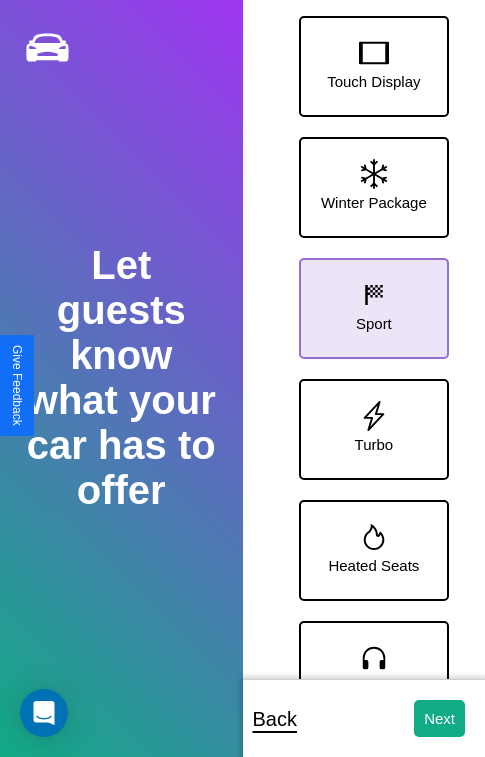 click 